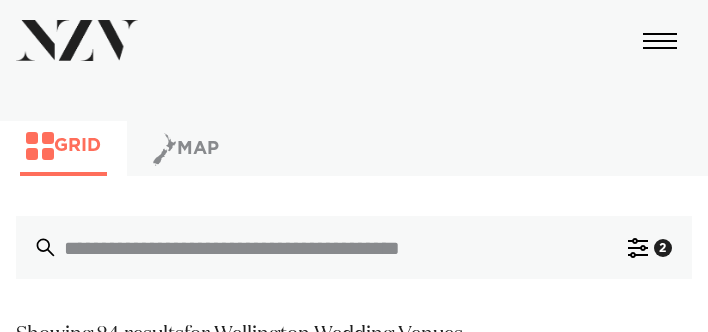scroll, scrollTop: 161, scrollLeft: 0, axis: vertical 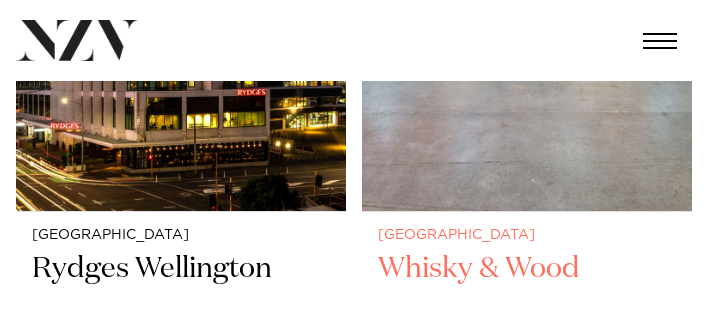 click on "Whisky & Wood" at bounding box center [527, 307] 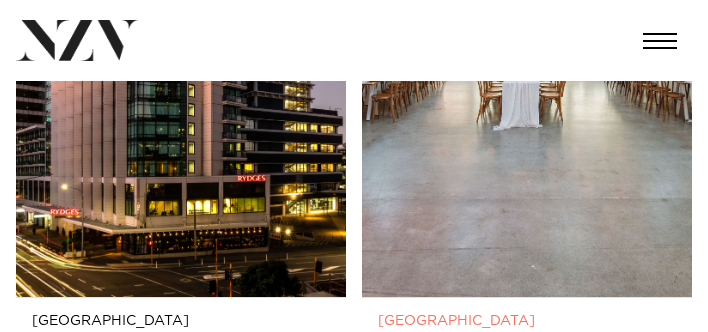 scroll, scrollTop: 1796, scrollLeft: 6, axis: both 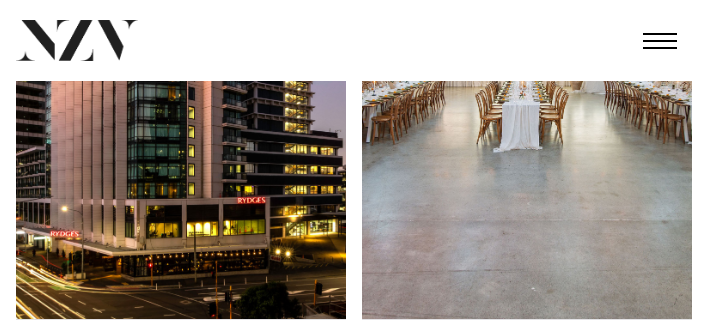 click on "[GEOGRAPHIC_DATA]" at bounding box center [181, 1182] 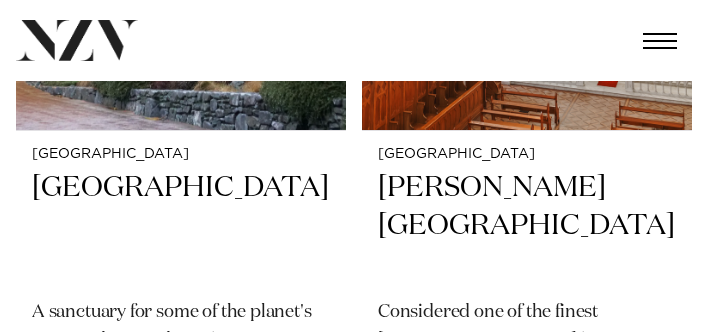 scroll, scrollTop: 3667, scrollLeft: 7, axis: both 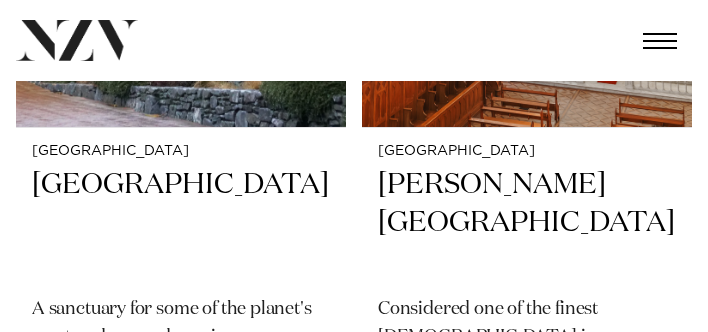 click on "Zealandia" at bounding box center [527, 1063] 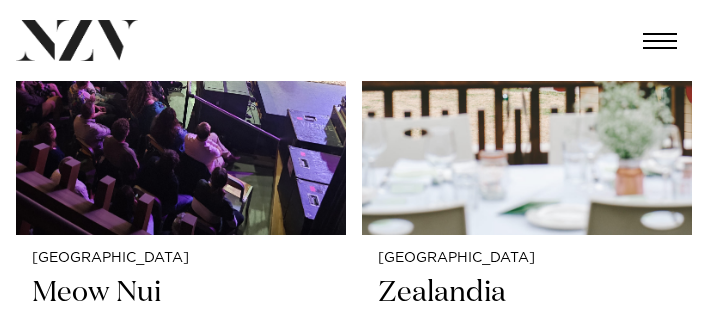 scroll, scrollTop: 4402, scrollLeft: 7, axis: both 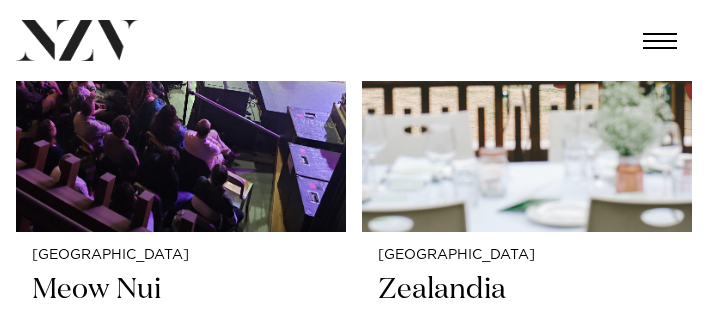 click on "Landing at [GEOGRAPHIC_DATA]" at bounding box center [181, 2007] 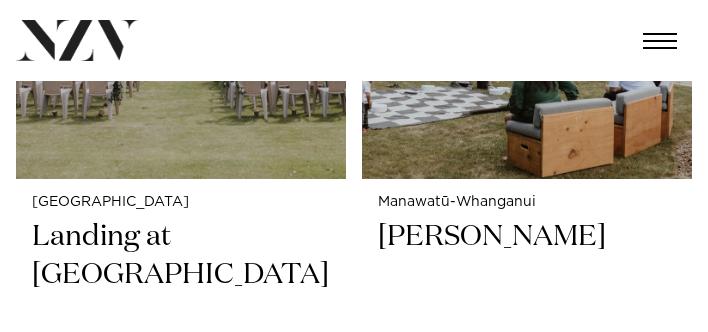 scroll, scrollTop: 6137, scrollLeft: 0, axis: vertical 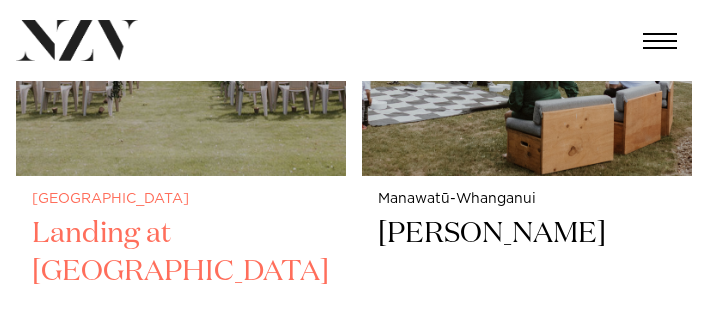 drag, startPoint x: 344, startPoint y: 185, endPoint x: 290, endPoint y: 185, distance: 54 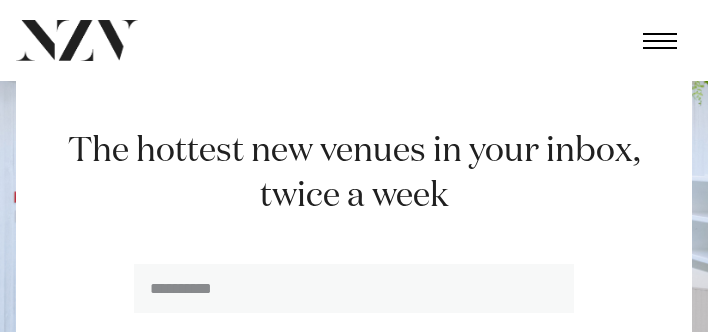 scroll, scrollTop: 11103, scrollLeft: 0, axis: vertical 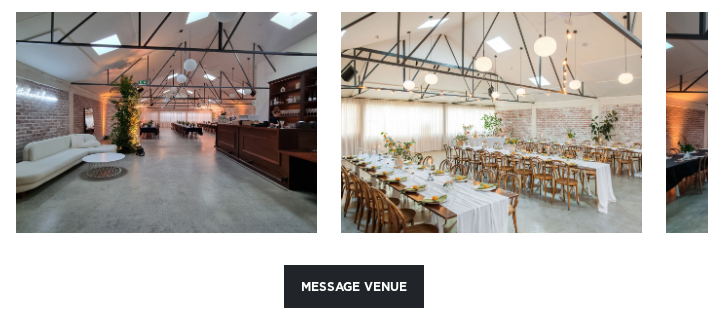 click at bounding box center [166, 122] 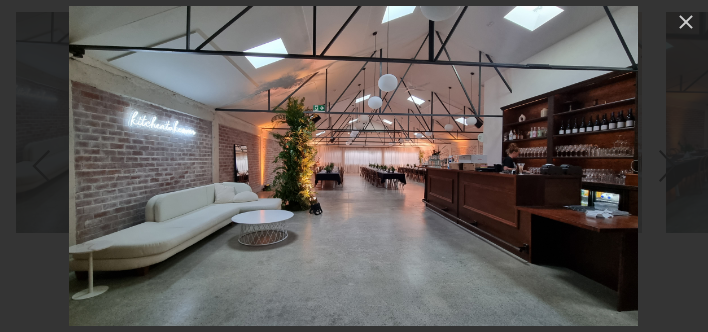 click at bounding box center (667, 166) 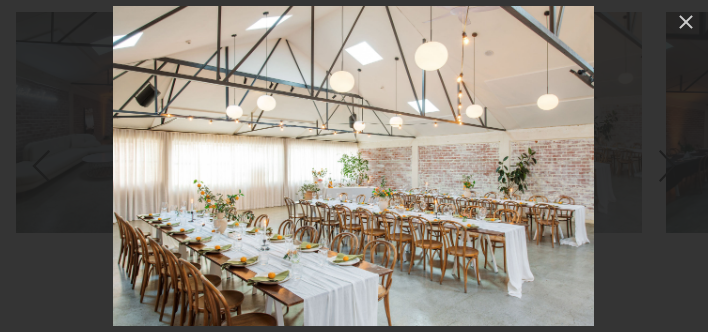 click at bounding box center [667, 166] 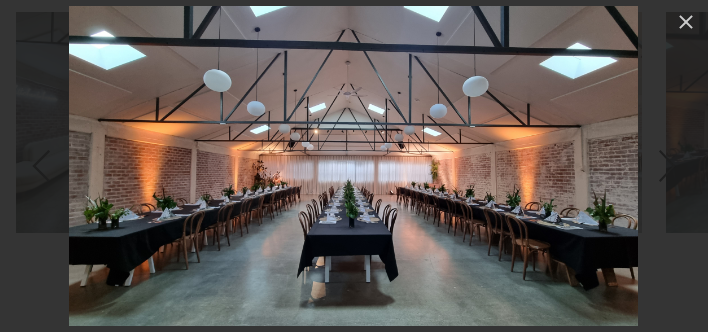 click at bounding box center [667, 166] 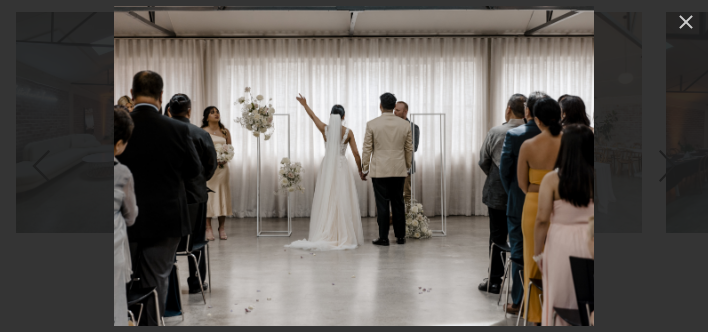 click at bounding box center [667, 166] 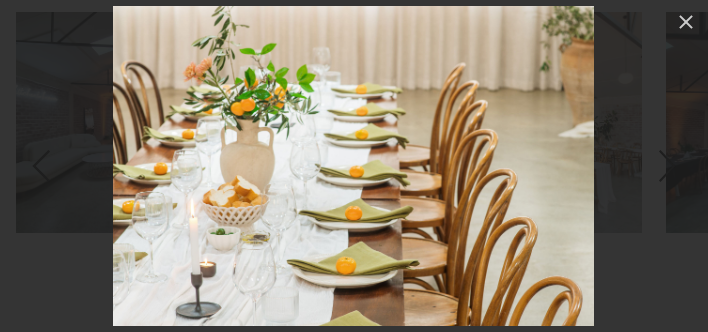 click at bounding box center (667, 166) 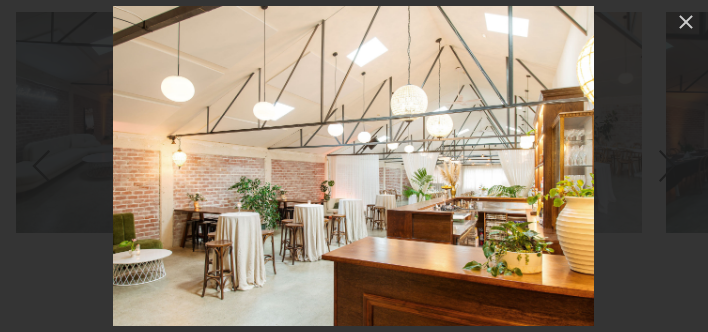 click at bounding box center [667, 166] 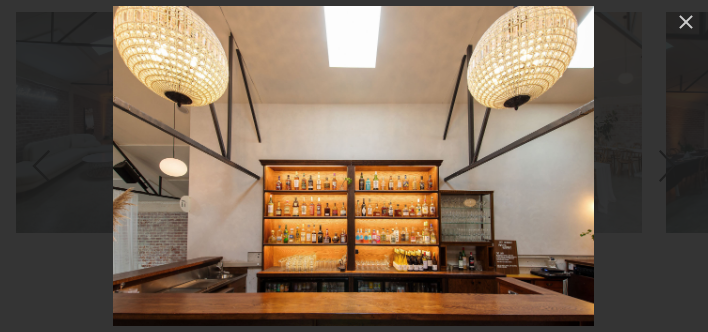 click at bounding box center (667, 166) 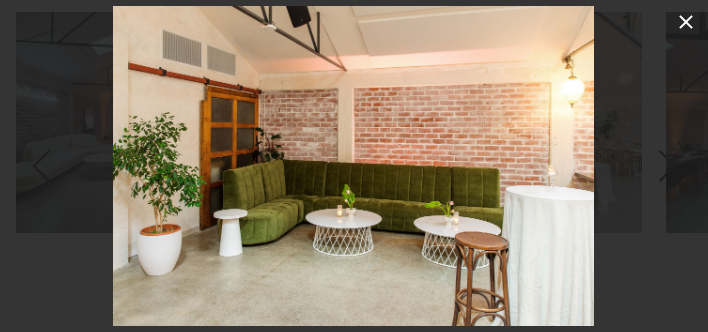 click 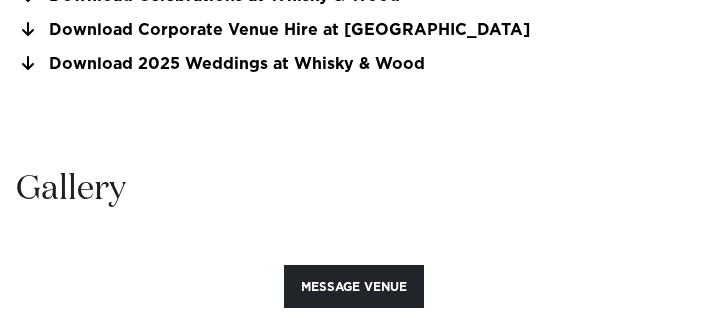 scroll, scrollTop: 1956, scrollLeft: 0, axis: vertical 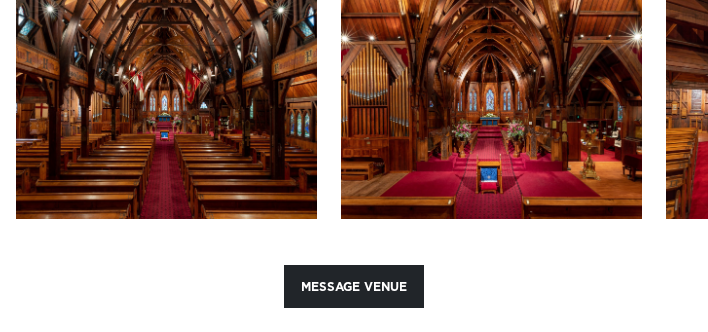 click at bounding box center (166, 108) 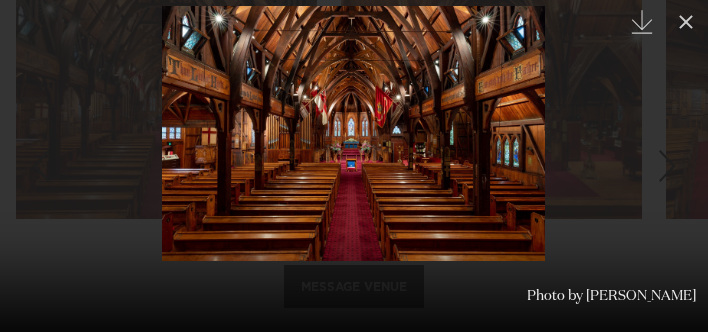 click at bounding box center (667, 166) 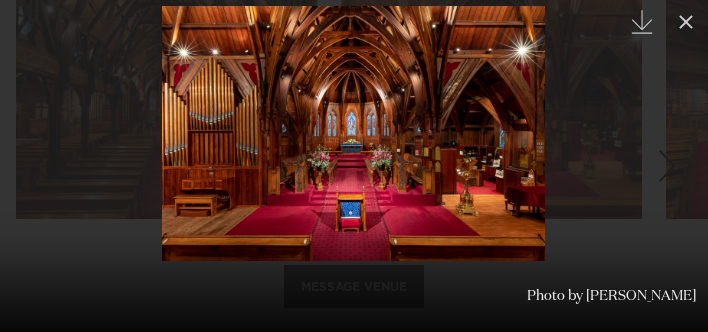 click at bounding box center [667, 166] 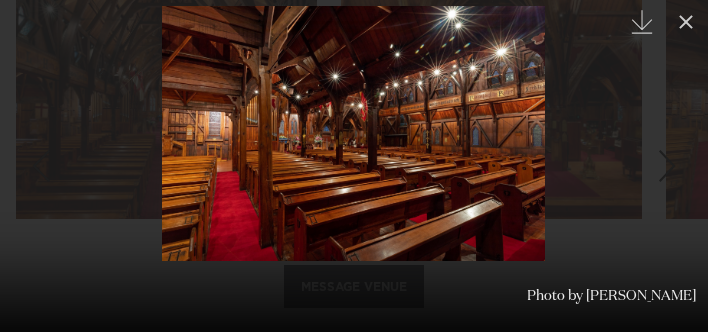 click at bounding box center (667, 166) 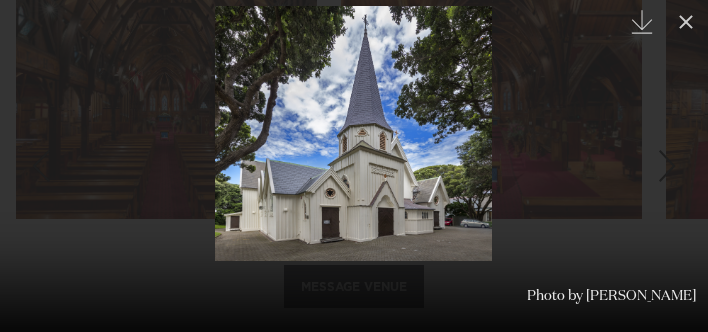 click at bounding box center (667, 166) 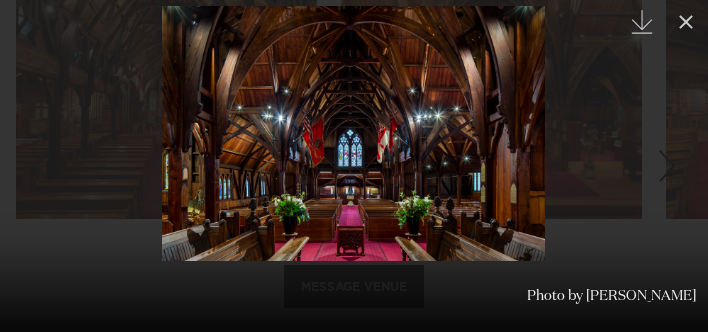 click at bounding box center (667, 166) 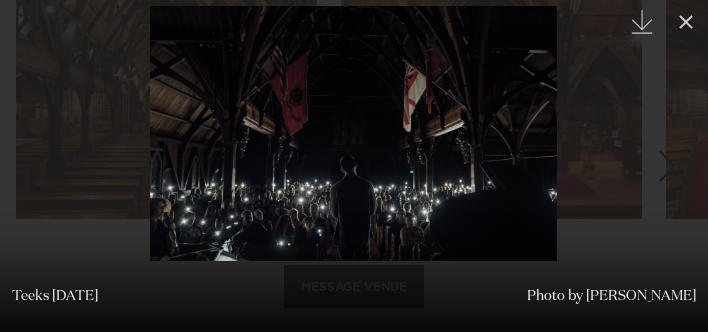 click at bounding box center [667, 166] 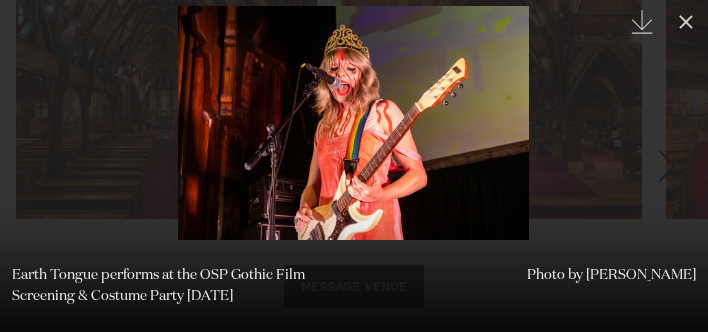 click at bounding box center [667, 166] 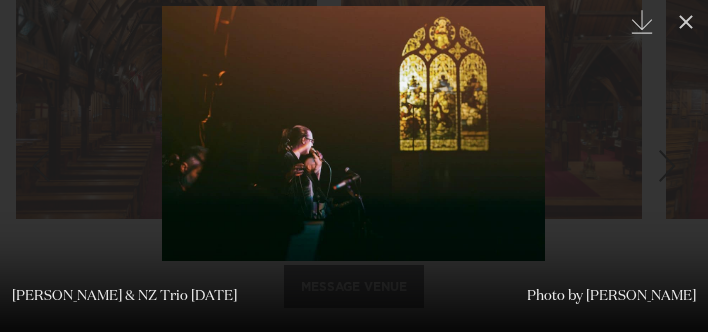 click at bounding box center (667, 166) 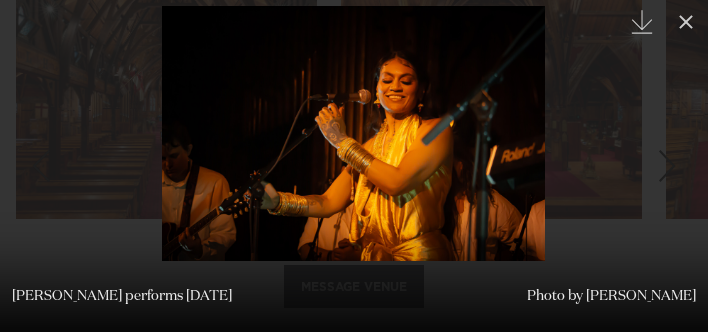 click at bounding box center [667, 166] 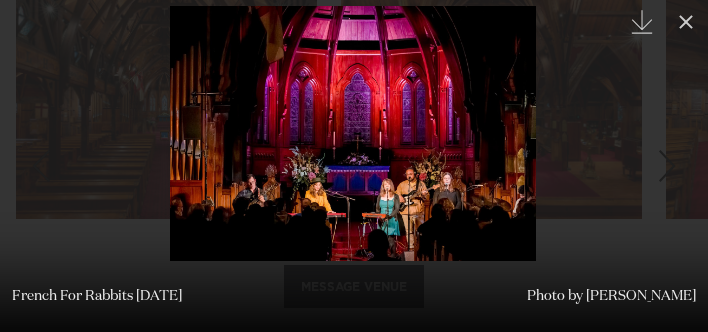 click at bounding box center [667, 166] 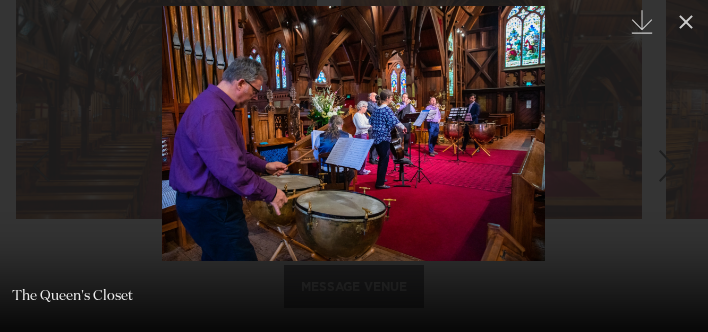 click at bounding box center (667, 166) 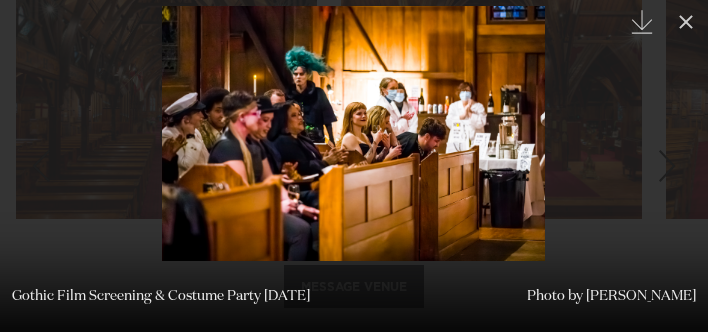 click at bounding box center (667, 166) 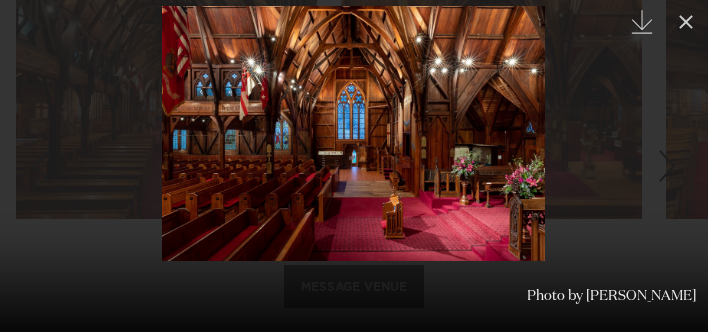 click at bounding box center [667, 166] 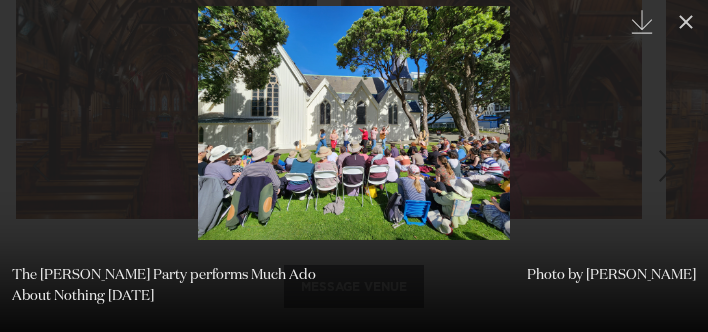 click at bounding box center [667, 166] 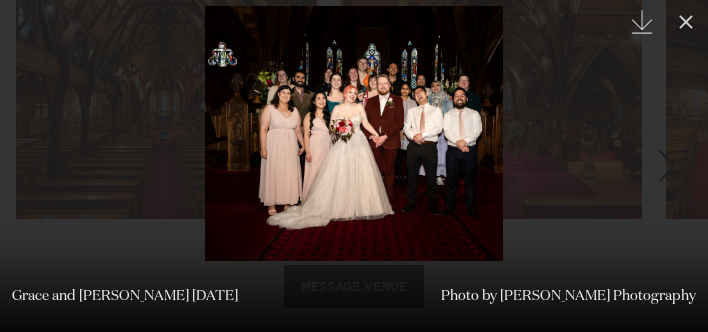 click at bounding box center (667, 166) 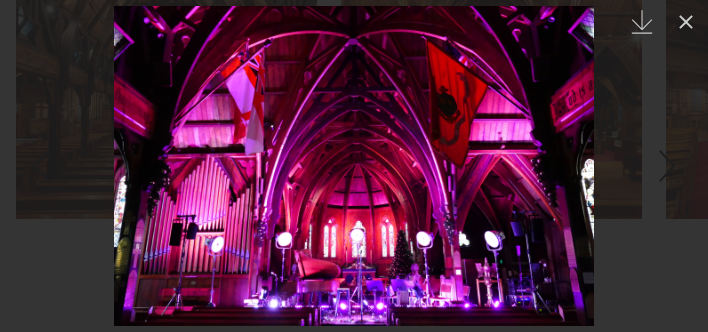 click at bounding box center [667, 166] 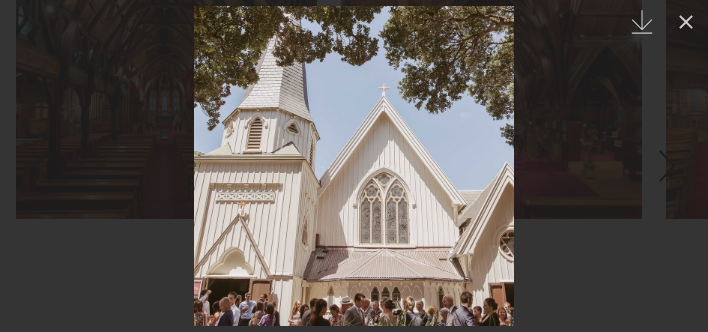 click at bounding box center (667, 166) 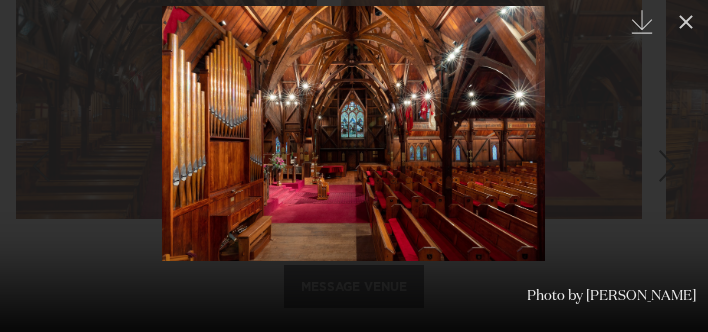 click at bounding box center (667, 166) 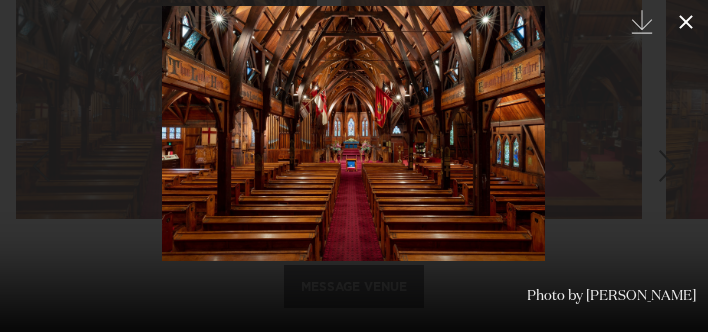 click 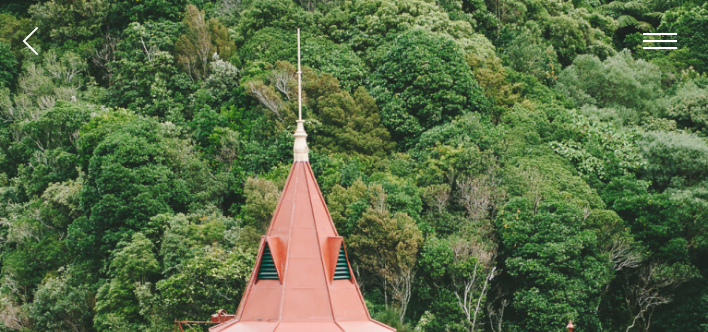 scroll, scrollTop: 0, scrollLeft: 0, axis: both 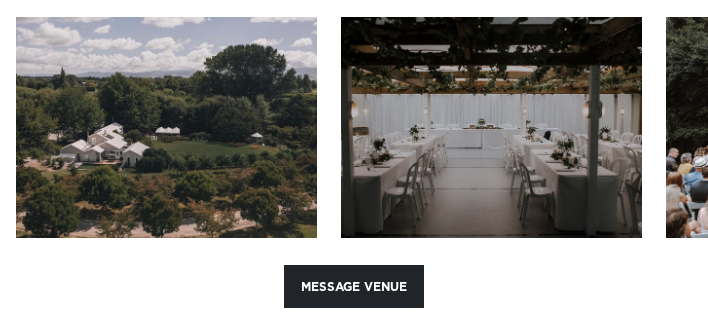 click at bounding box center (166, 127) 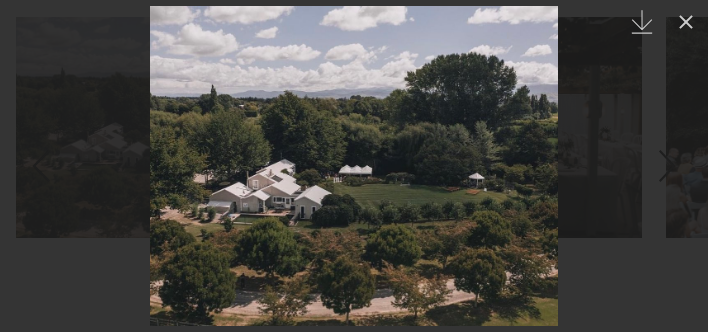 click at bounding box center [667, 166] 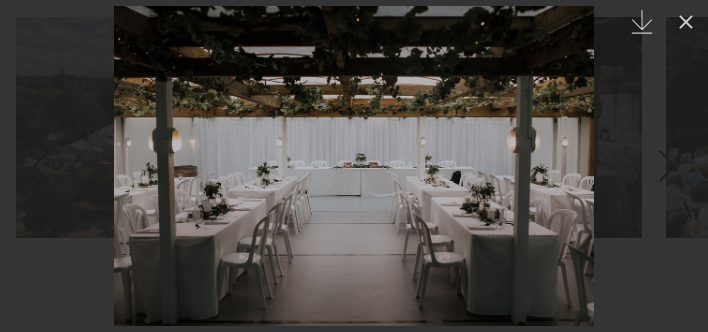 click at bounding box center (667, 166) 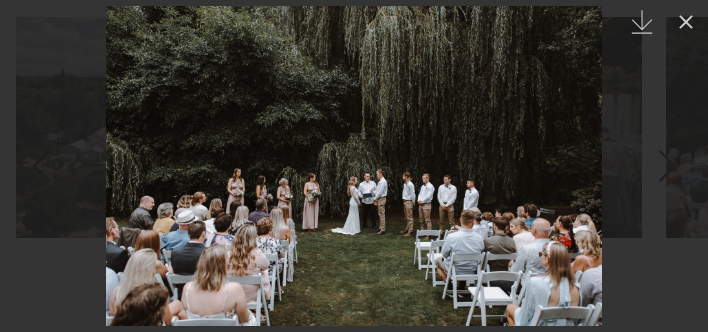 click at bounding box center (667, 166) 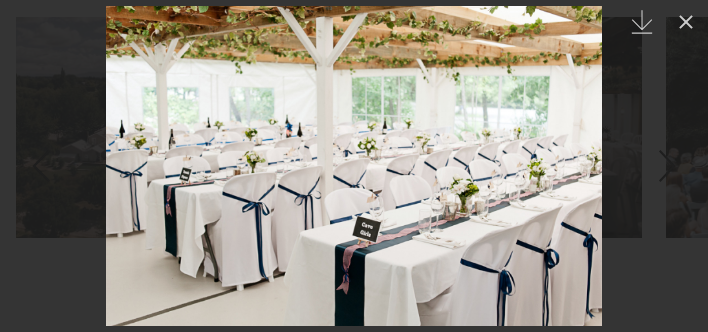 click at bounding box center (667, 166) 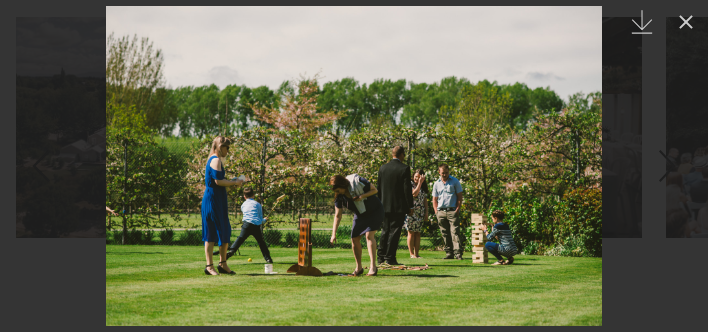 click at bounding box center (667, 166) 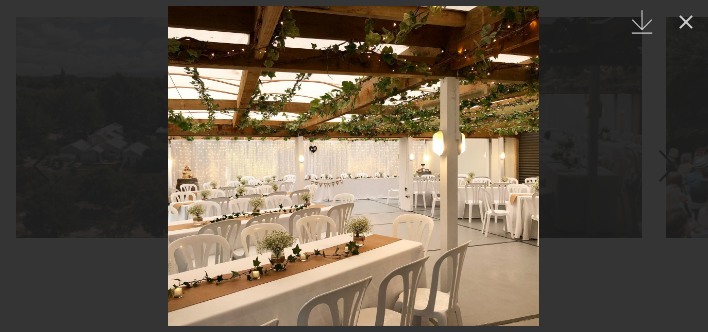 click at bounding box center (667, 166) 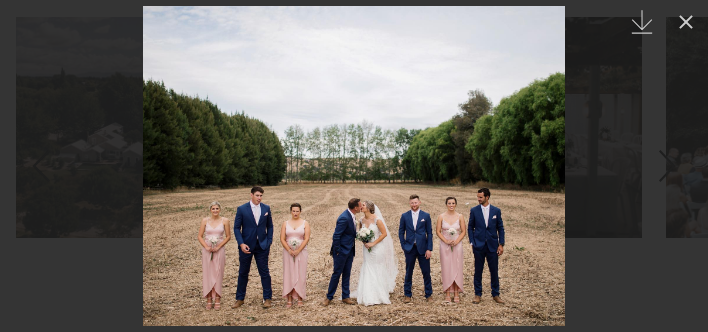 click at bounding box center [667, 166] 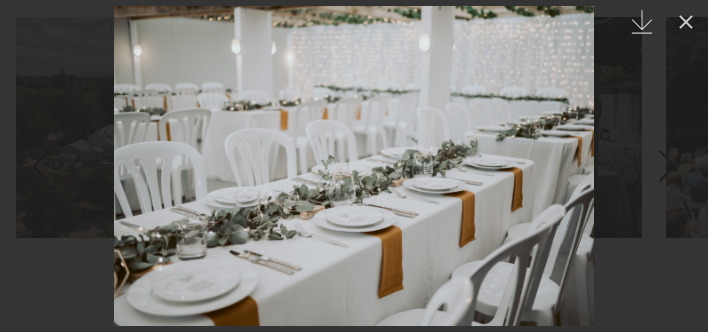 click at bounding box center [667, 166] 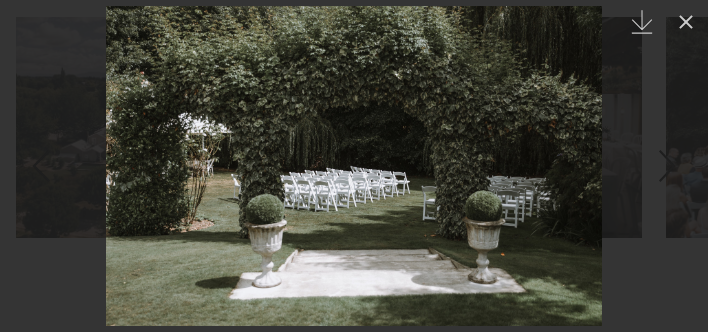 click at bounding box center [667, 166] 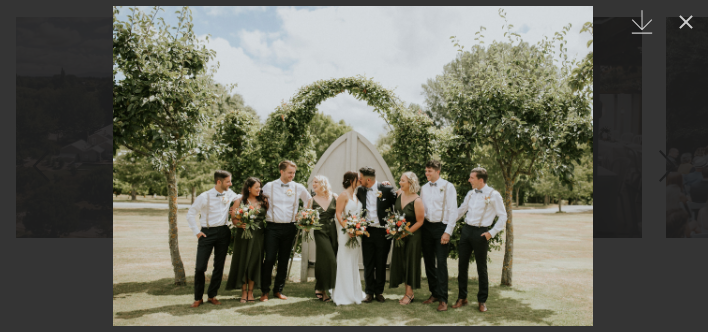 click at bounding box center [667, 166] 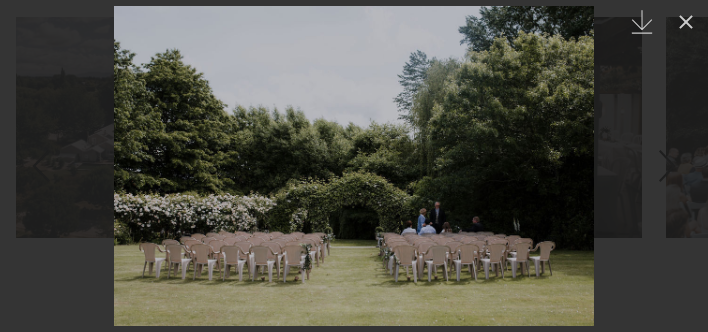 click at bounding box center (667, 166) 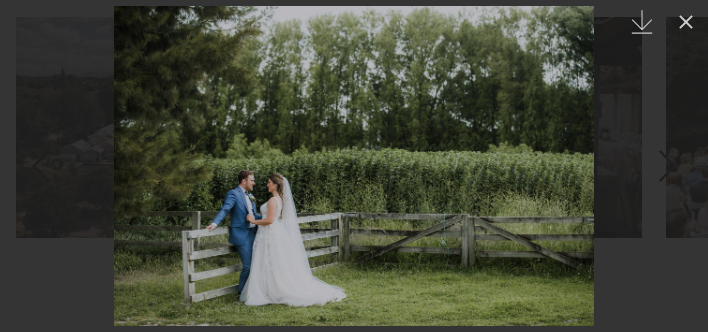 click at bounding box center (667, 166) 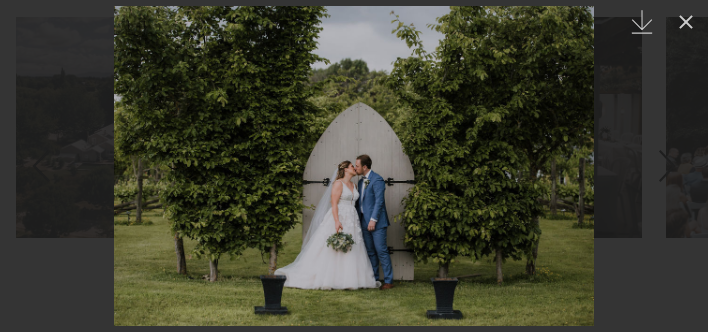 click at bounding box center [667, 166] 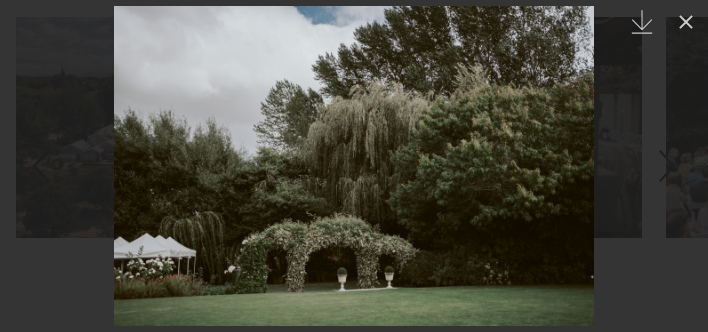 click at bounding box center [667, 166] 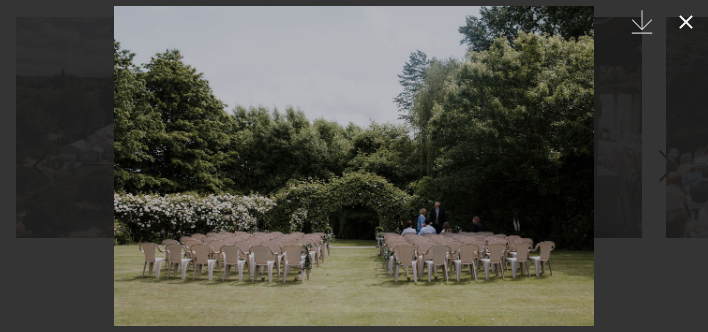 click 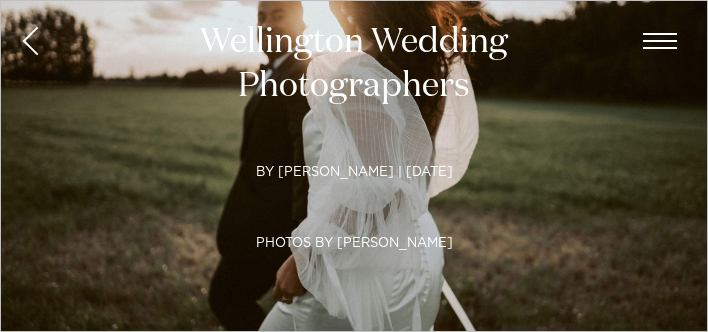 scroll, scrollTop: 226, scrollLeft: 0, axis: vertical 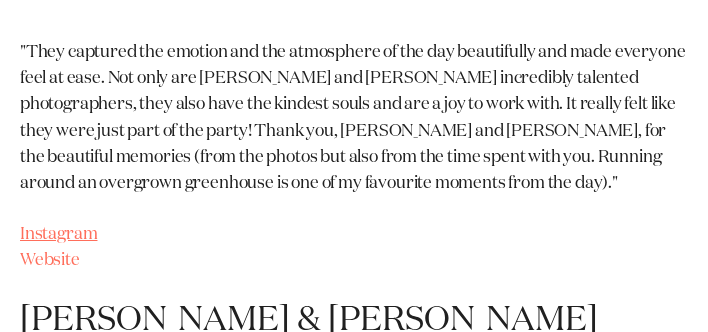 click on "Instagram" at bounding box center [58, 234] 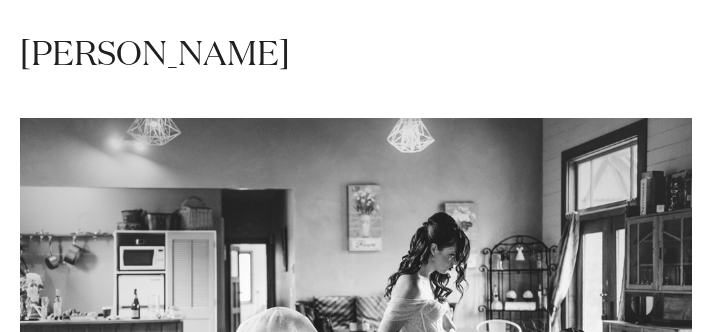 scroll, scrollTop: 14585, scrollLeft: 0, axis: vertical 